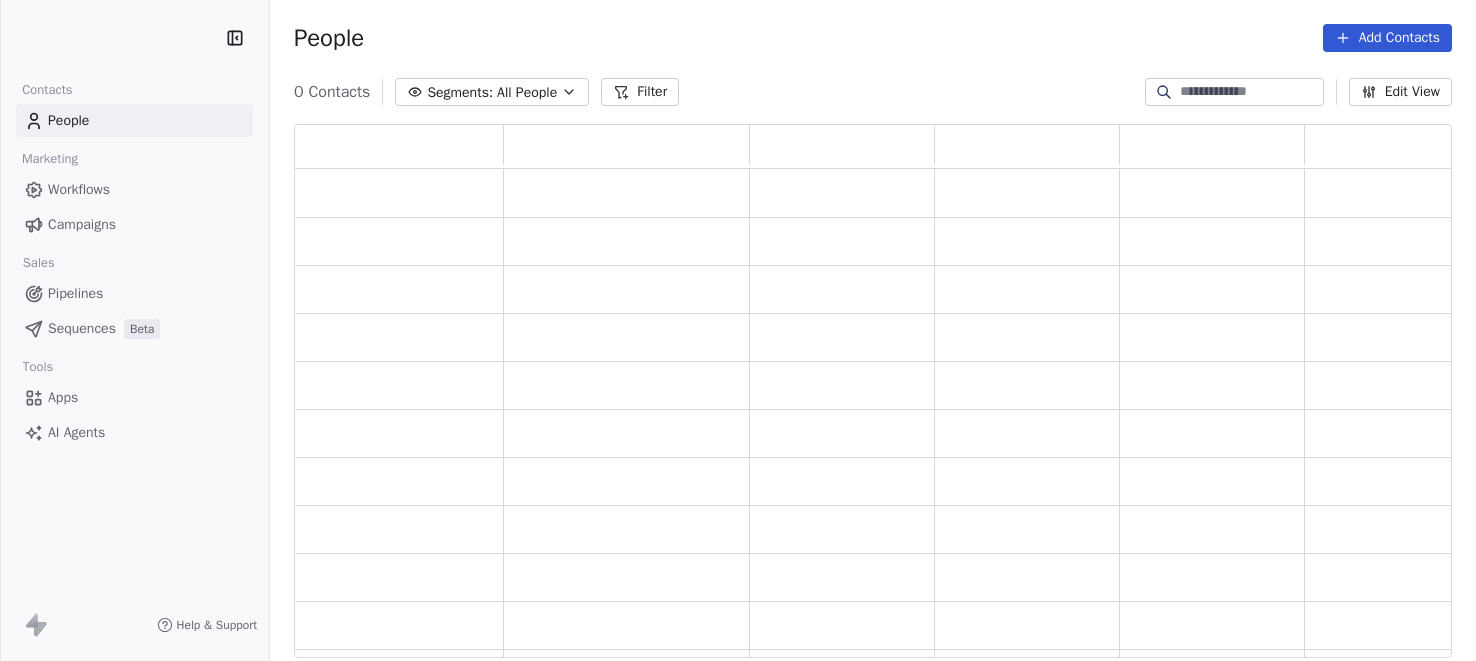 scroll, scrollTop: 0, scrollLeft: 0, axis: both 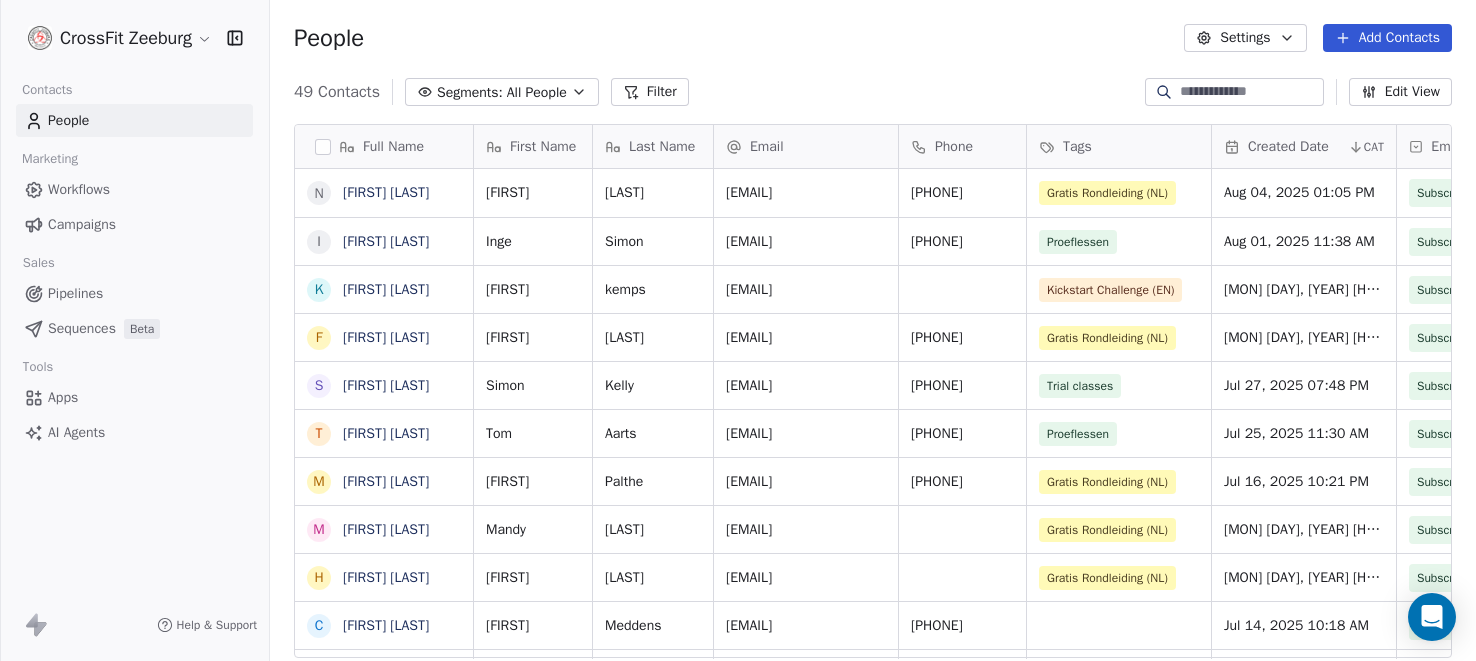 click on "Workflows" at bounding box center [79, 189] 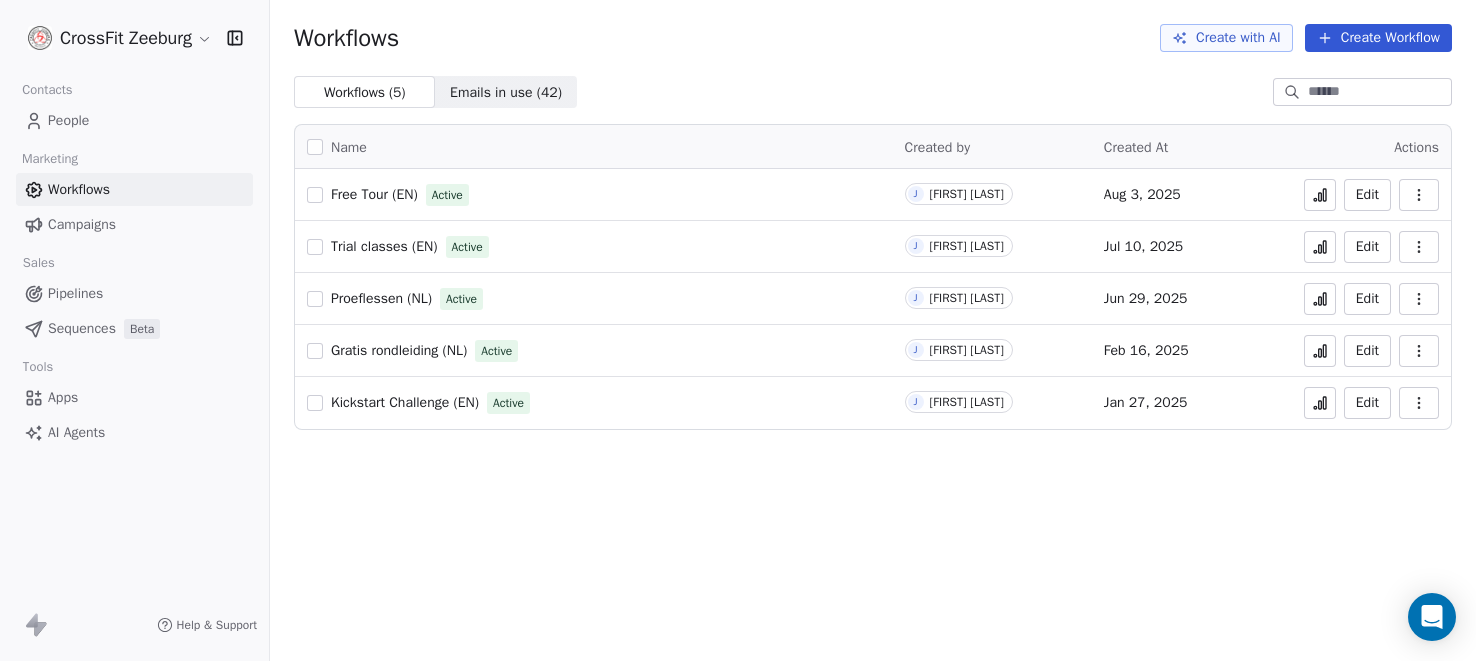 click on "Proeflessen (NL)" at bounding box center (381, 298) 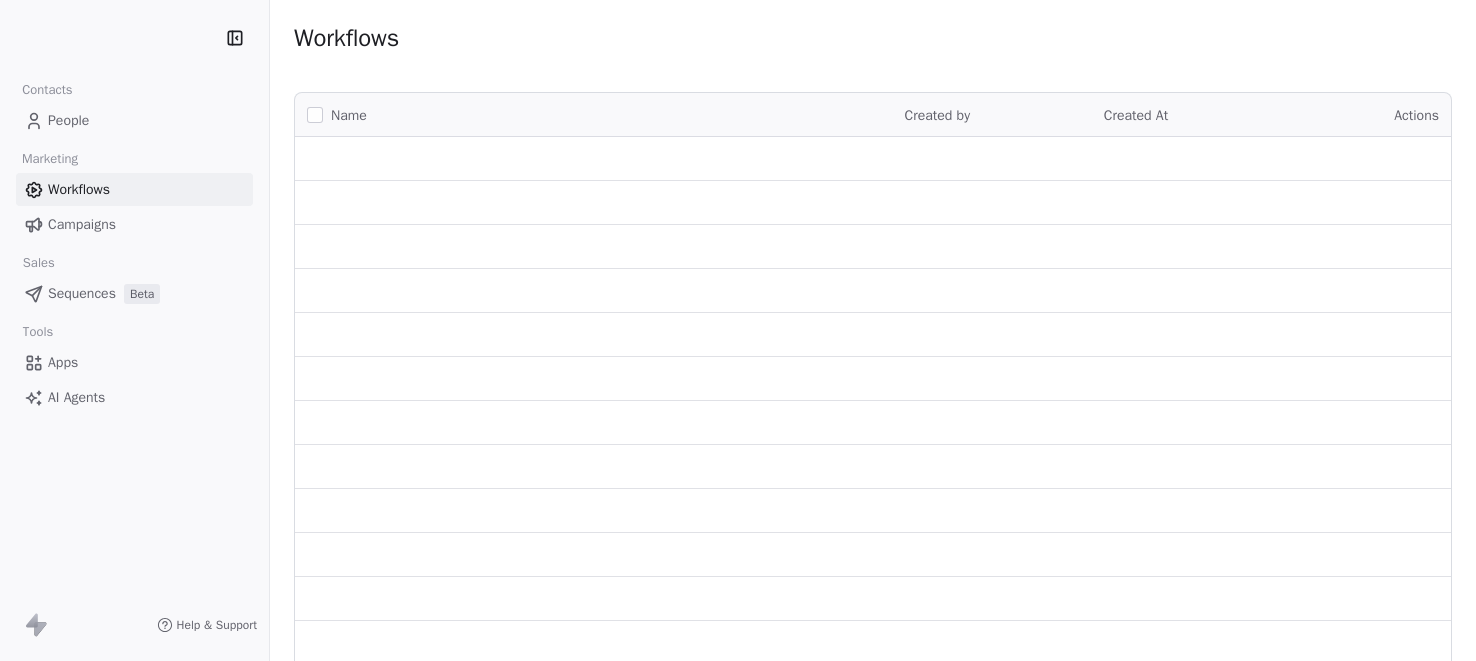 scroll, scrollTop: 0, scrollLeft: 0, axis: both 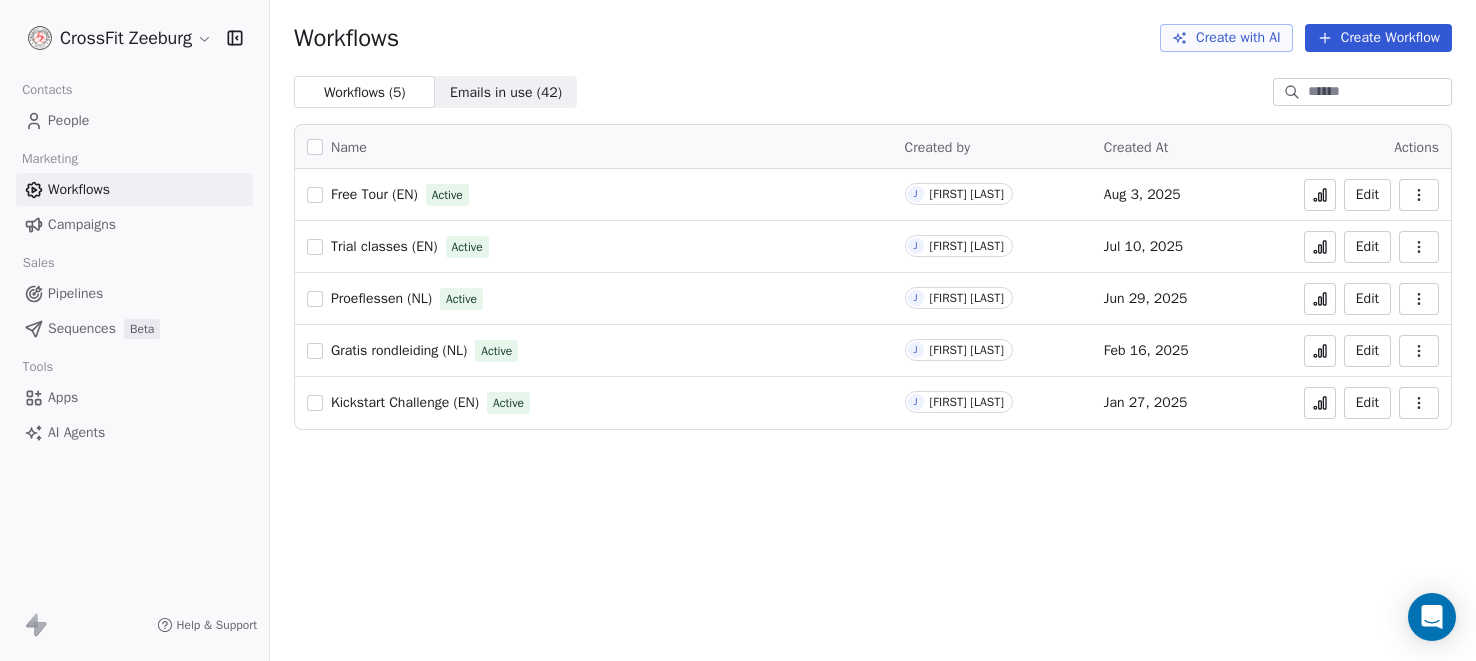 click on "Free Tour (EN)" at bounding box center [374, 194] 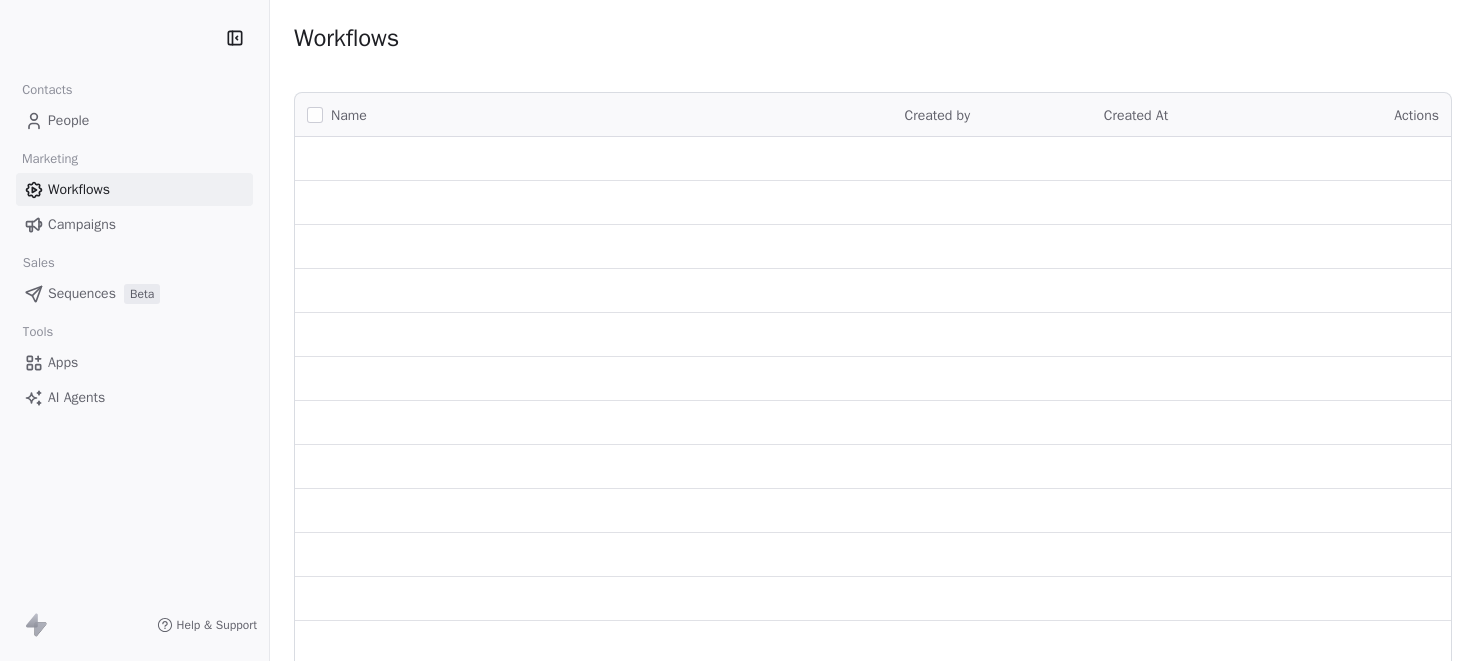 scroll, scrollTop: 0, scrollLeft: 0, axis: both 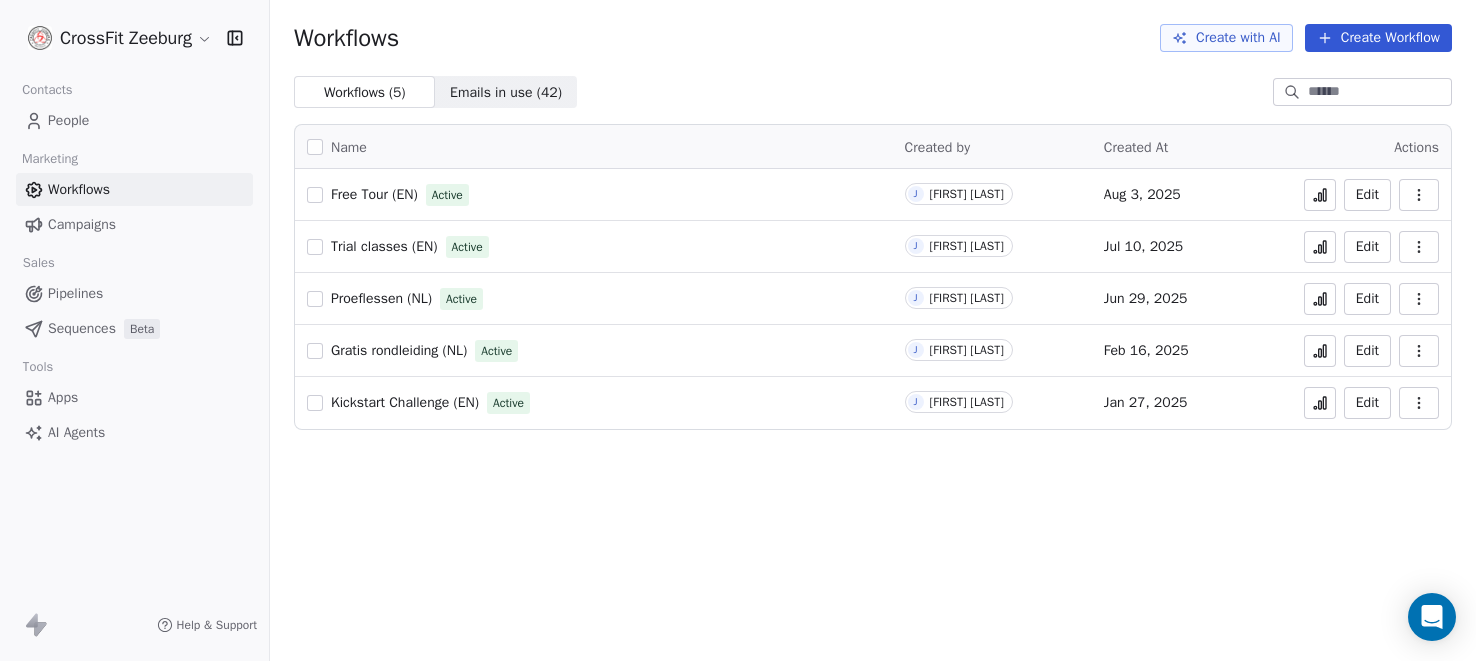 click on "Trial classes (EN)" at bounding box center (384, 246) 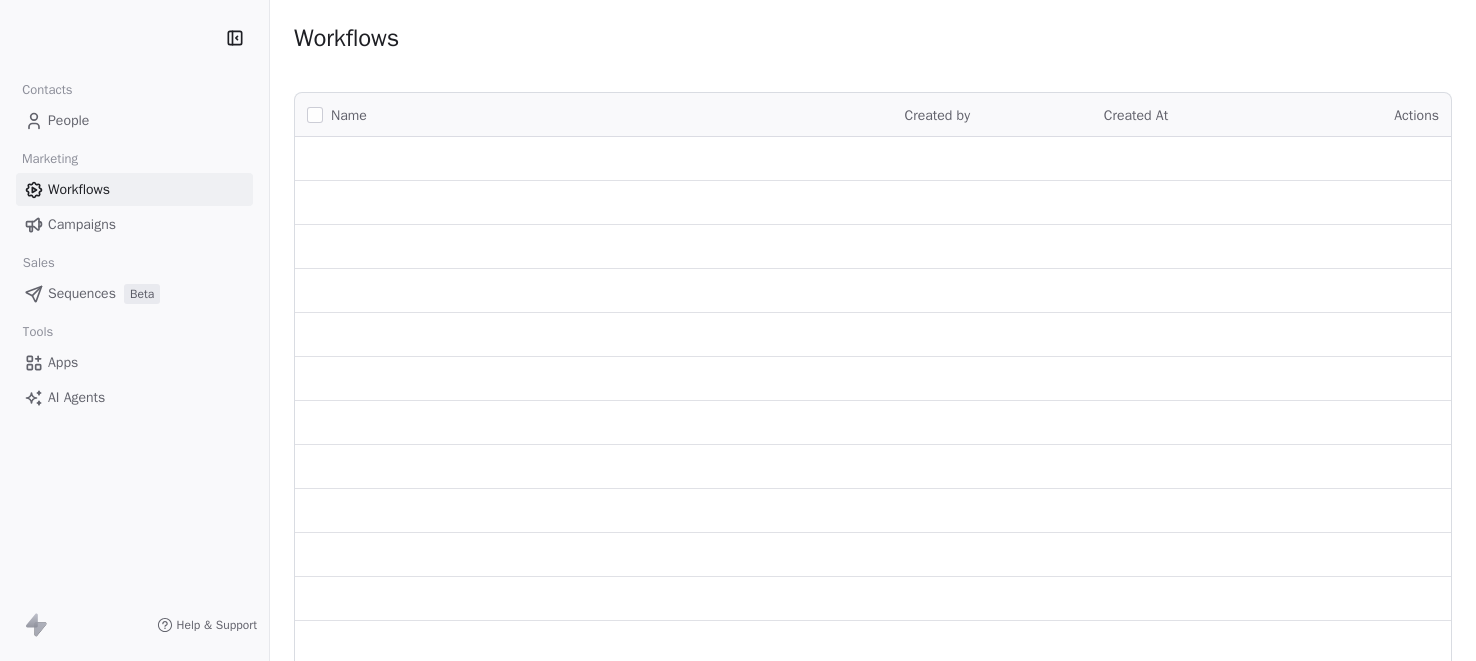scroll, scrollTop: 0, scrollLeft: 0, axis: both 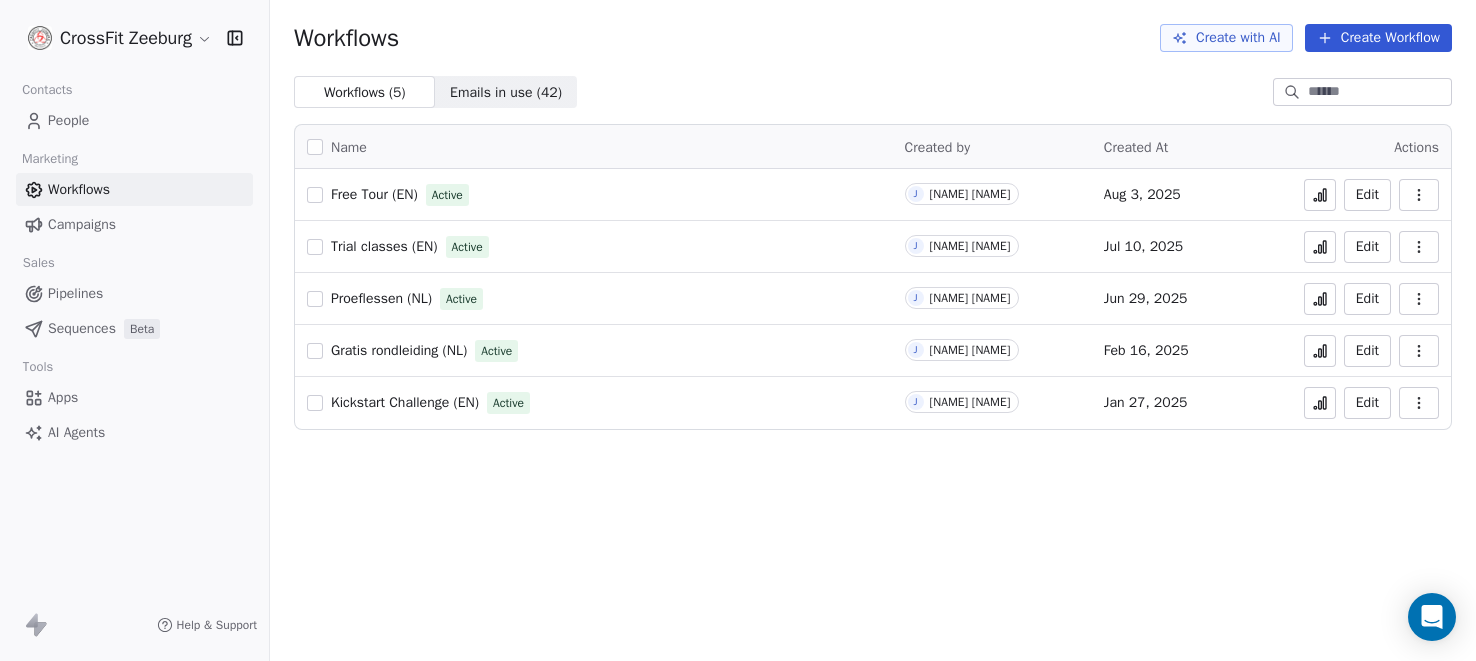 click on "Proeflessen (NL)" at bounding box center (381, 298) 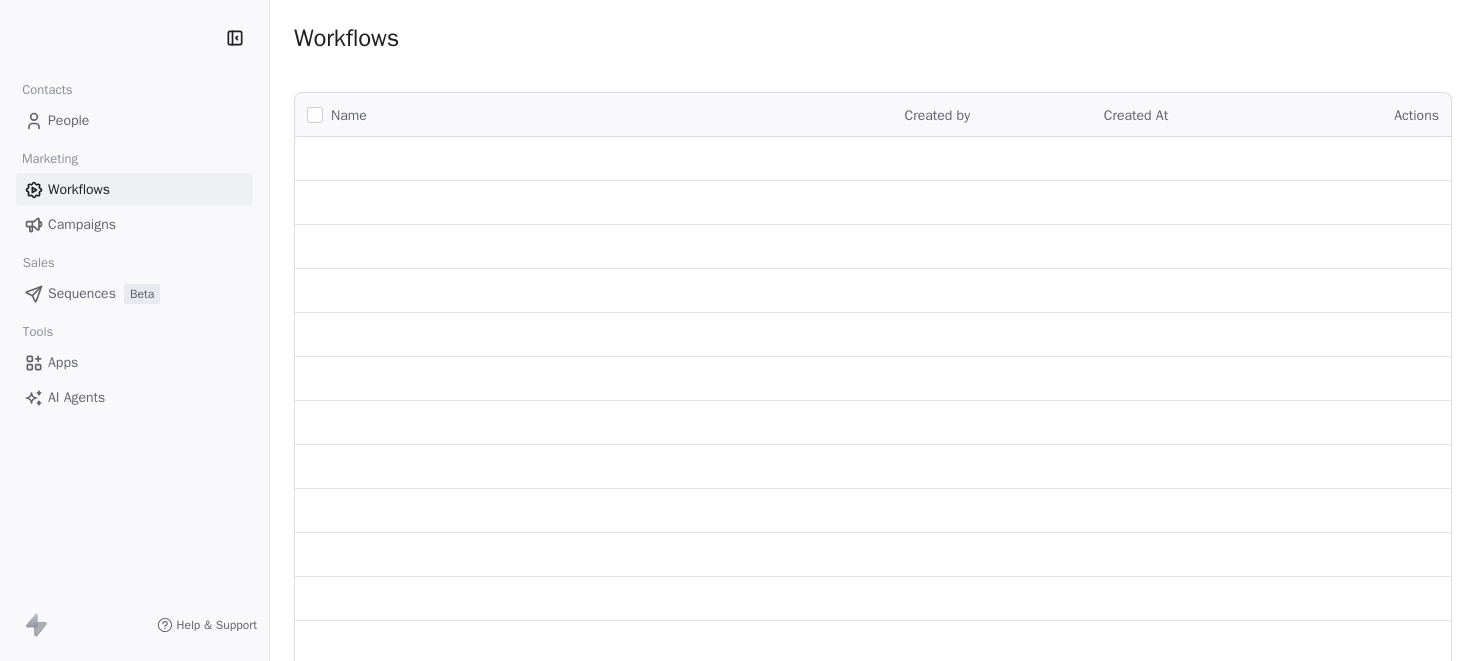 scroll, scrollTop: 0, scrollLeft: 0, axis: both 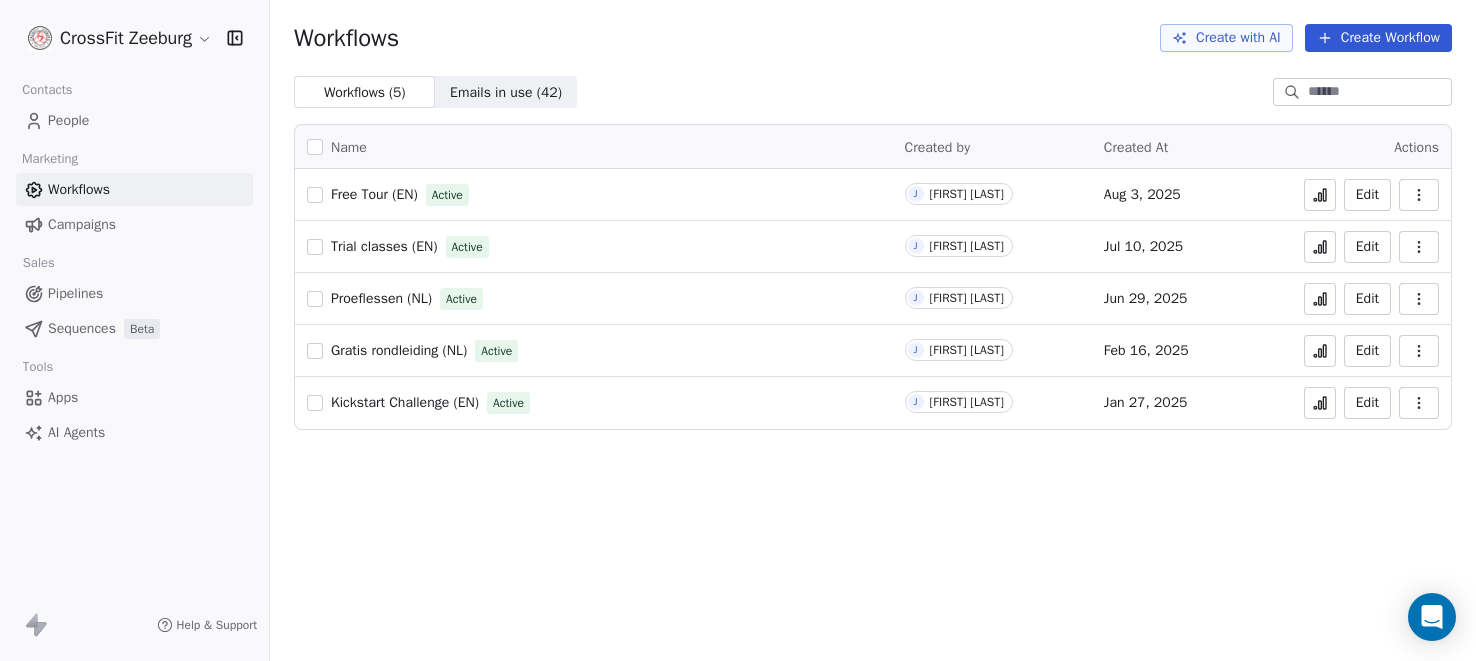 click on "Gratis rondleiding (NL)" at bounding box center (399, 350) 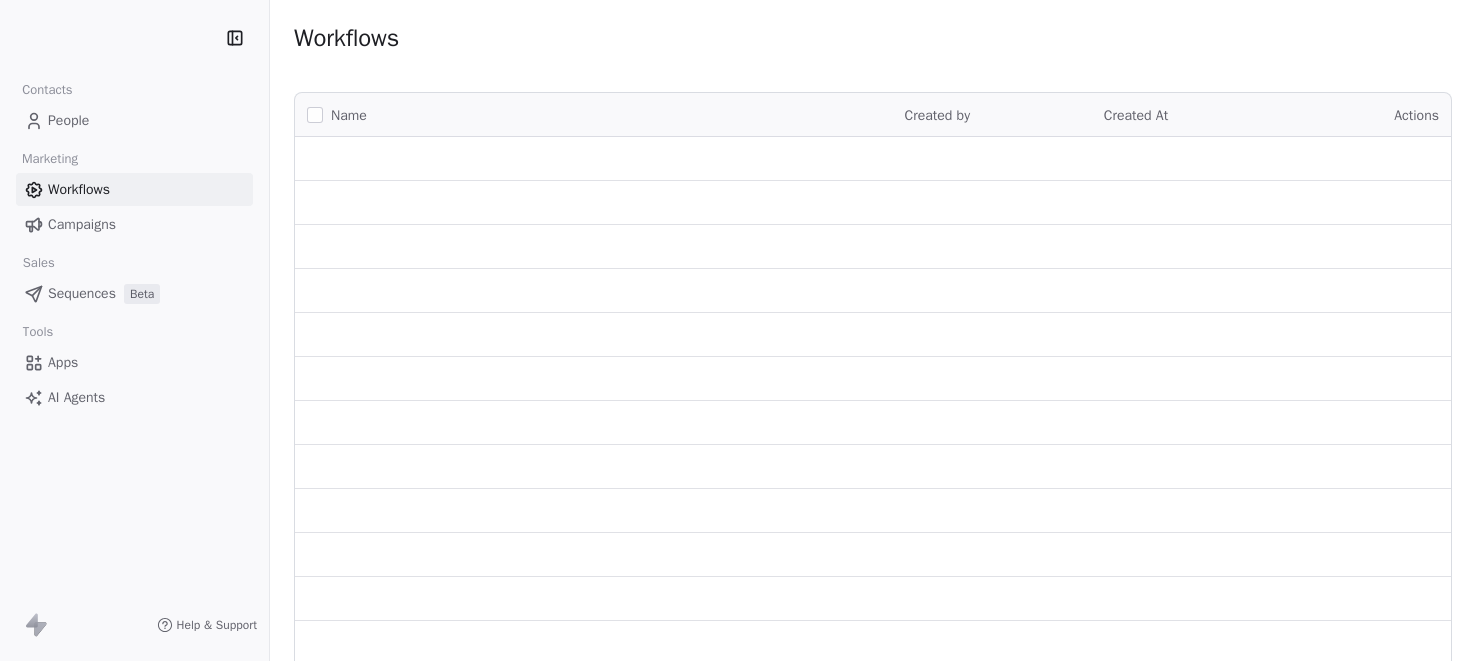 scroll, scrollTop: 0, scrollLeft: 0, axis: both 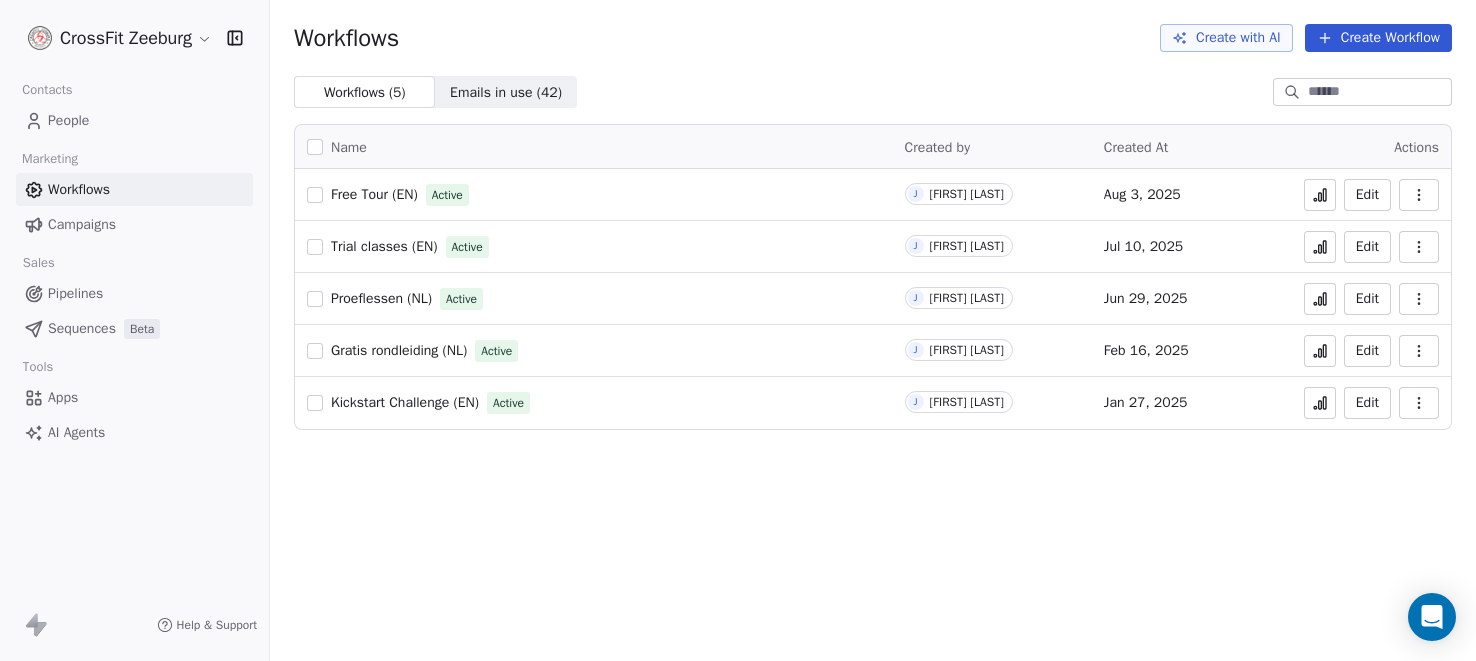 click on "Kickstart Challenge (EN)" at bounding box center [405, 402] 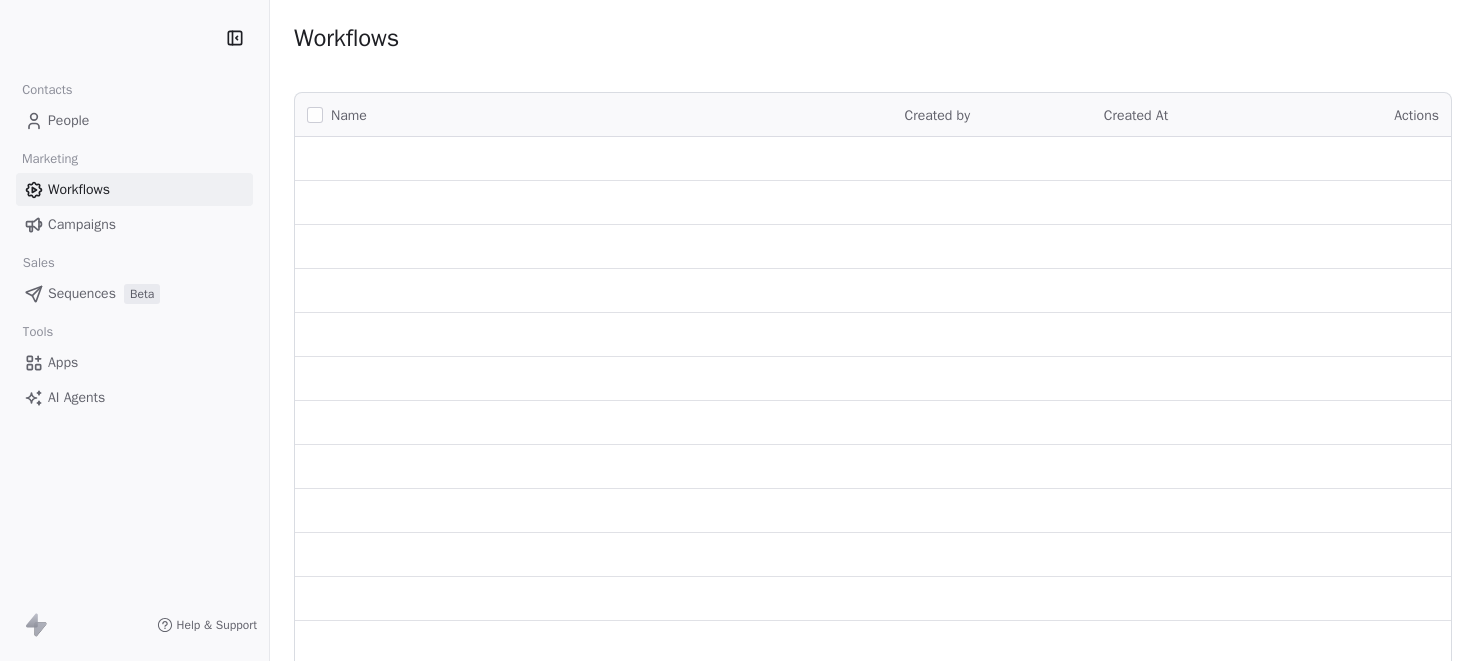 scroll, scrollTop: 0, scrollLeft: 0, axis: both 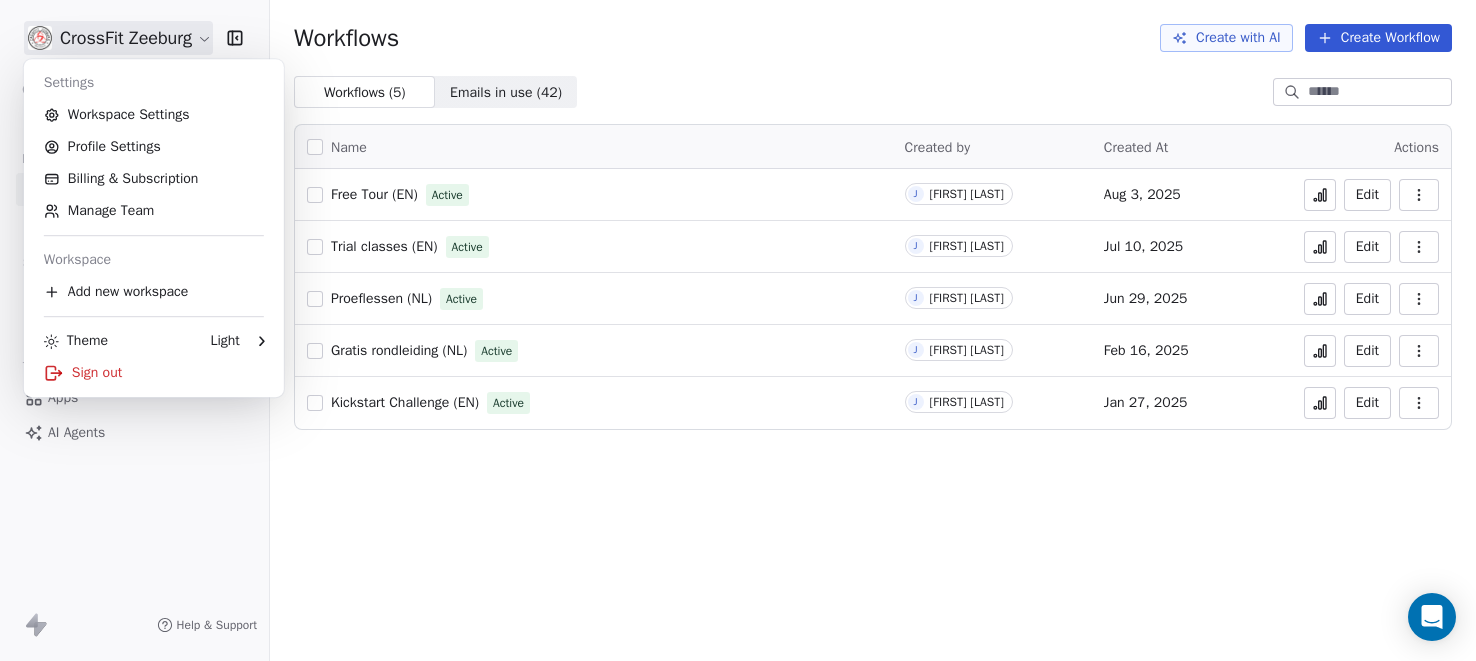 click on "CrossFit Zeeburg Contacts People Marketing Workflows Campaigns Sales Pipelines Sequences Beta Tools Apps AI Agents Help & Support Workflows Create with AI Create Workflow Workflows ( 5 ) Workflows ( 5 ) Emails in use ( 42 ) Emails in use ( 42 ) Name Created by Created At Actions Free Tour (EN) Active J [FIRST] [LAST] Aug 3, 2025 Edit Trial classes (EN) Active J [FIRST] [LAST] Jul 10, 2025 Edit Proeflessen (NL) Active J [FIRST] [LAST] Jun 29, 2025 Edit Gratis rondleiding (NL) Active J [FIRST] [LAST] Feb 16, 2025 Edit Kickstart Challenge (EN) Active J [FIRST] [LAST] Jan 27, 2025 Edit
Settings Workspace Settings Profile Settings Billing & Subscription Manage Team Workspace Add new workspace Theme Light Sign out" at bounding box center (738, 330) 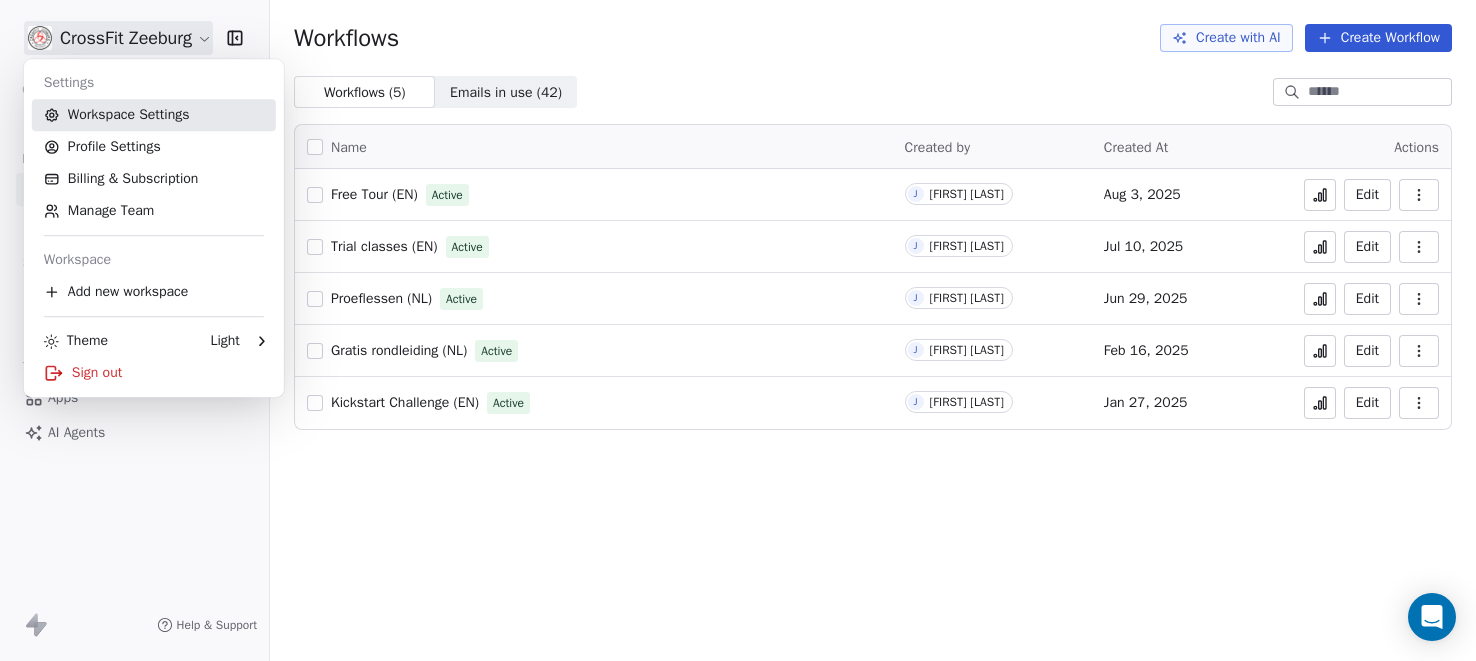 click on "Workspace Settings" at bounding box center [154, 115] 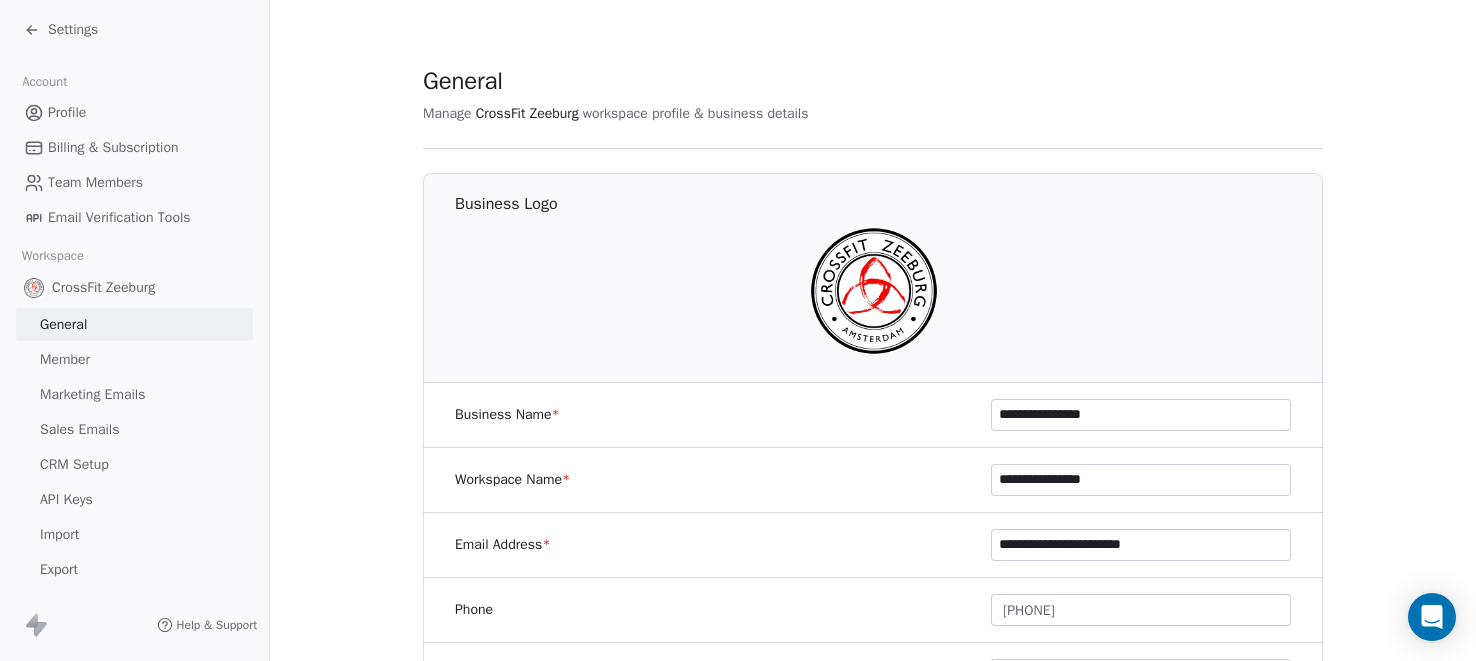 click on "Email Verification Tools" at bounding box center (119, 217) 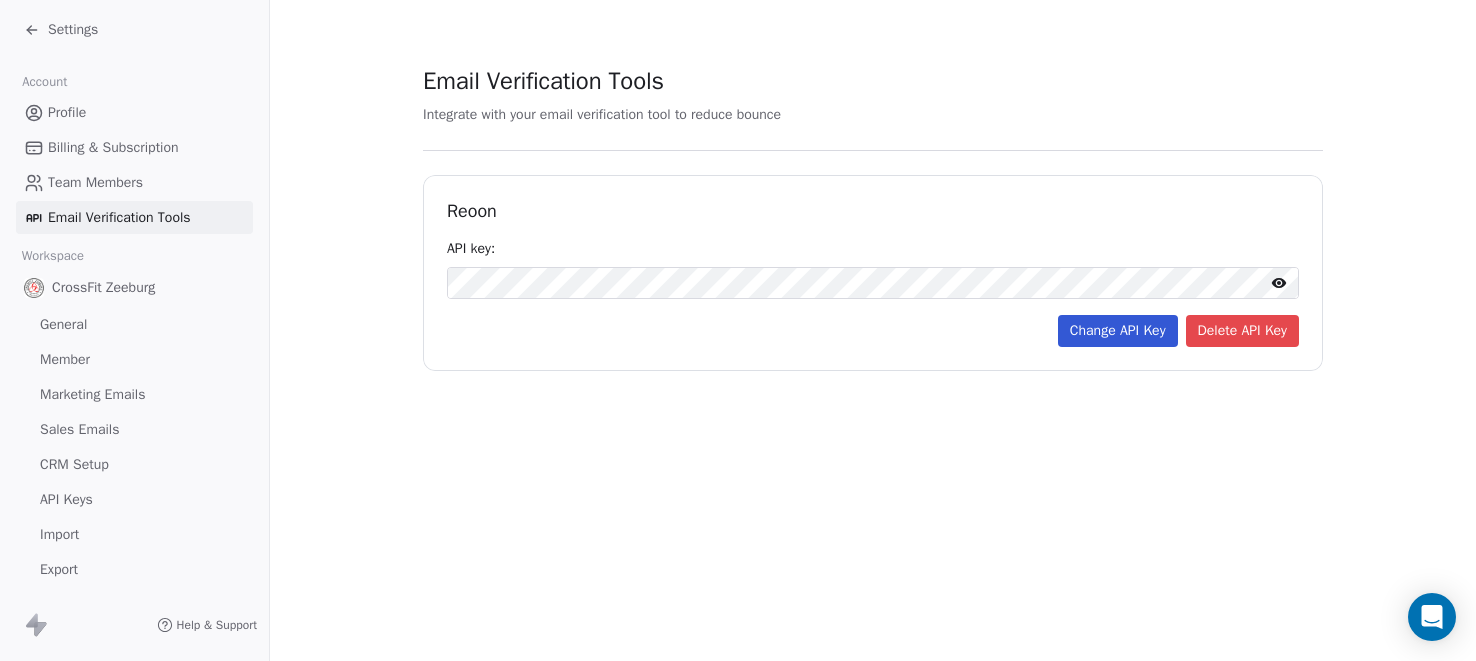 click on "Sales Emails" at bounding box center [79, 429] 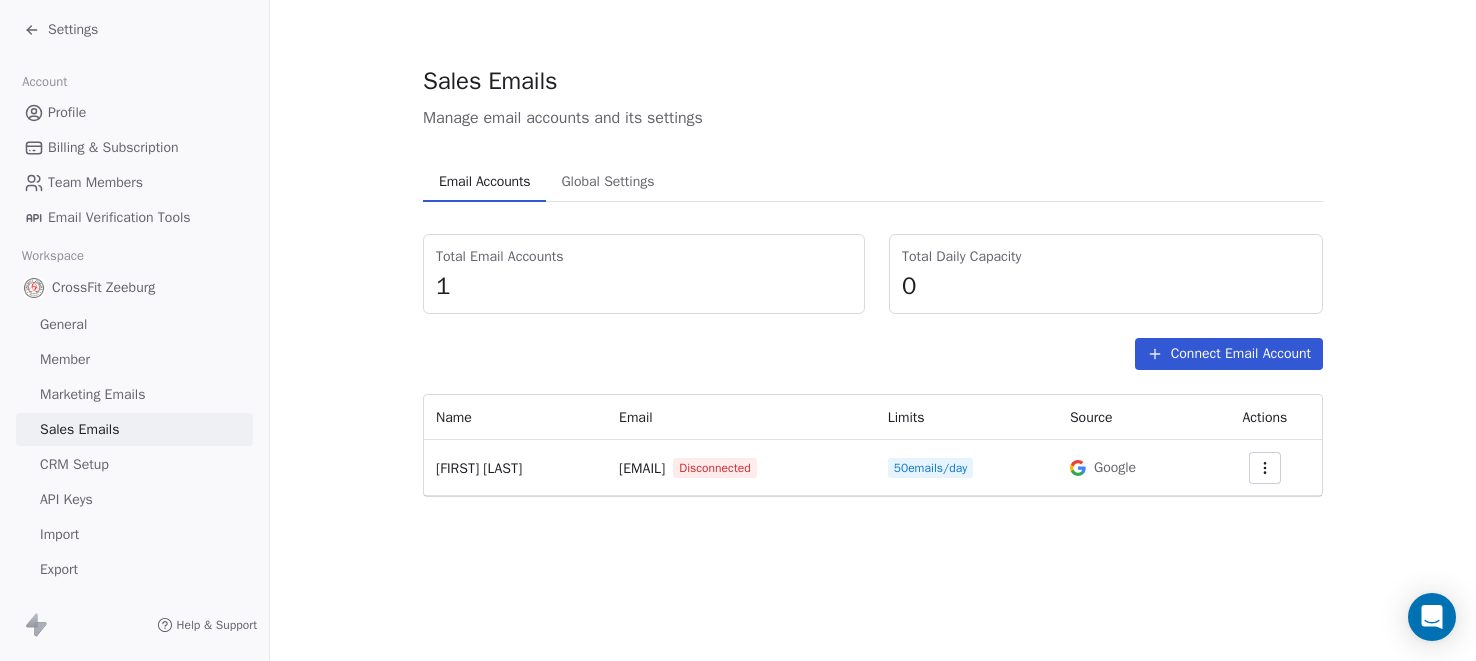click on "Marketing Emails" at bounding box center [92, 394] 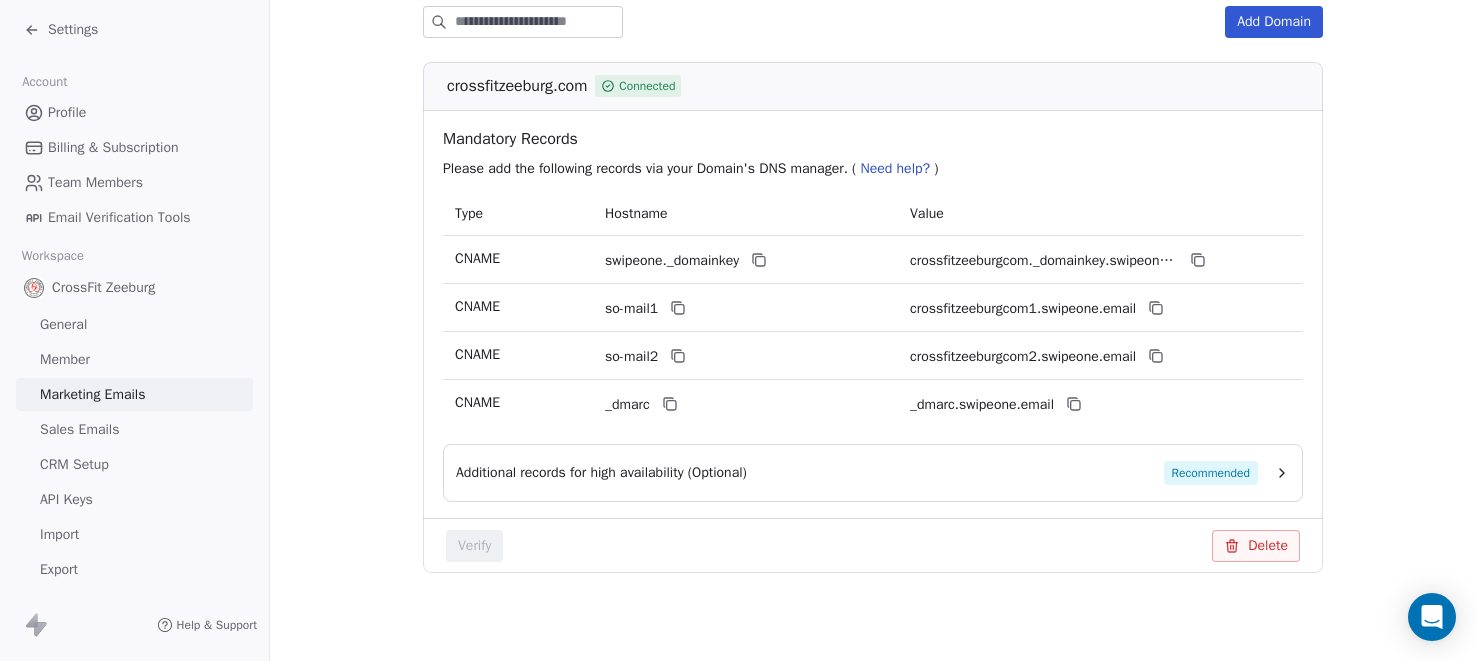 scroll, scrollTop: 319, scrollLeft: 0, axis: vertical 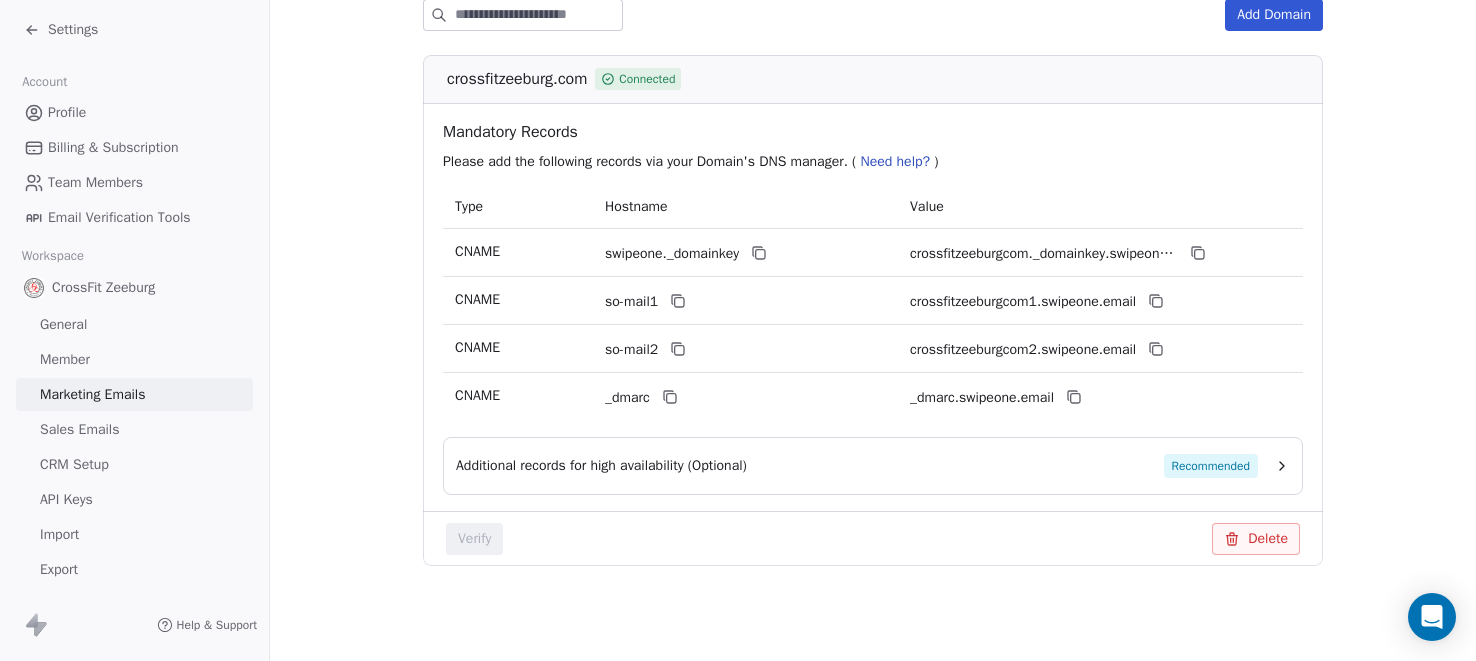 click on "Member" at bounding box center [134, 359] 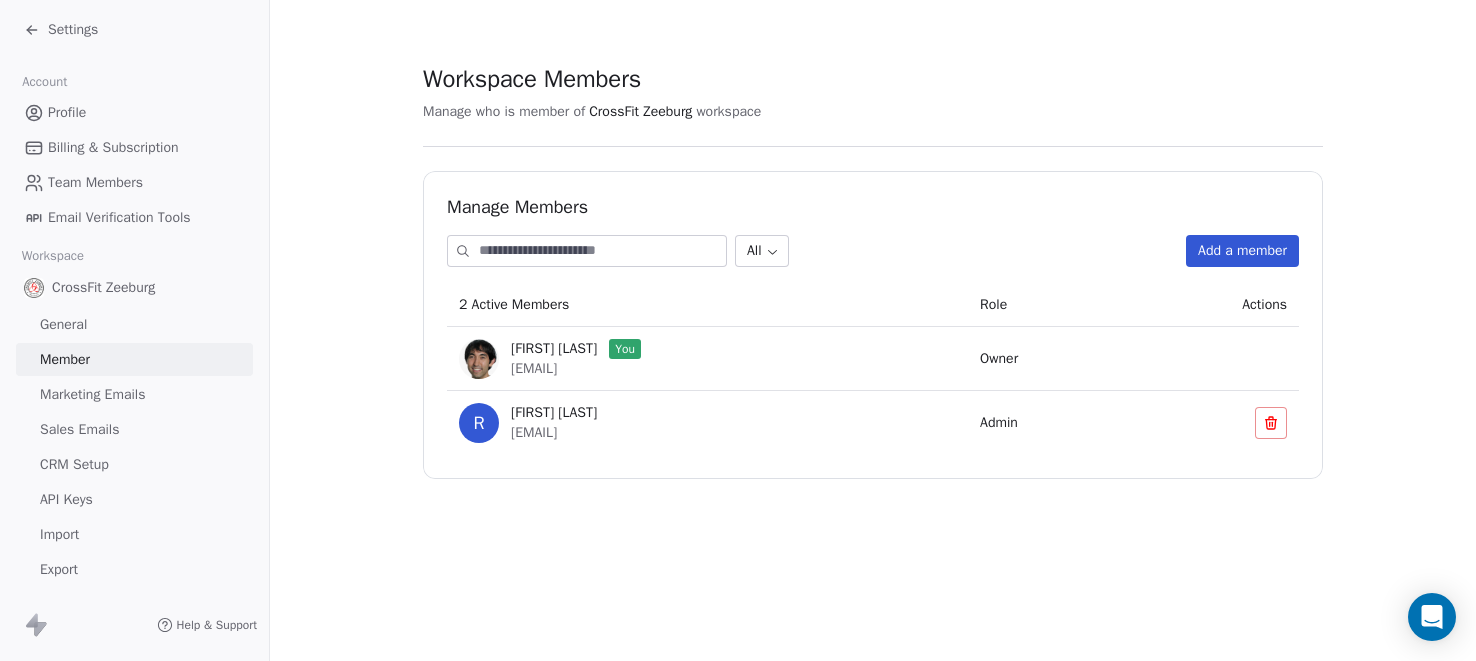 click on "General" at bounding box center [134, 324] 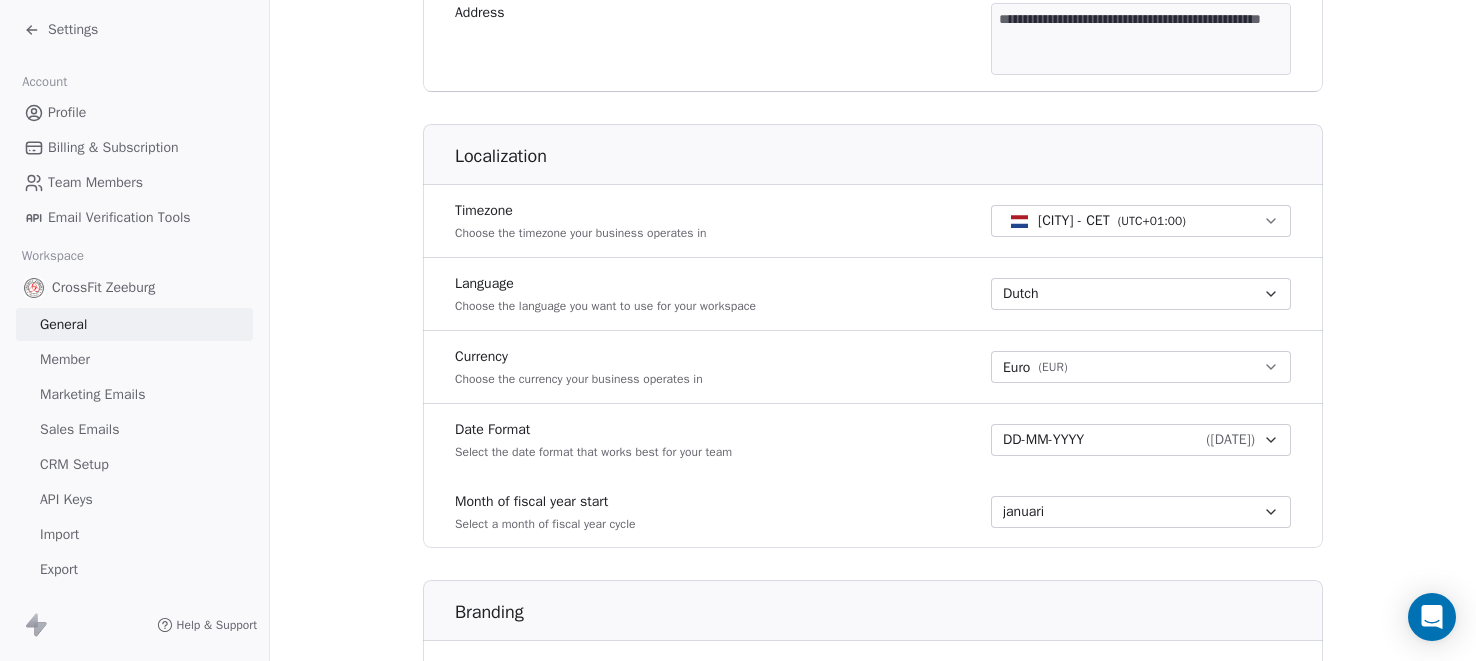 scroll, scrollTop: 778, scrollLeft: 0, axis: vertical 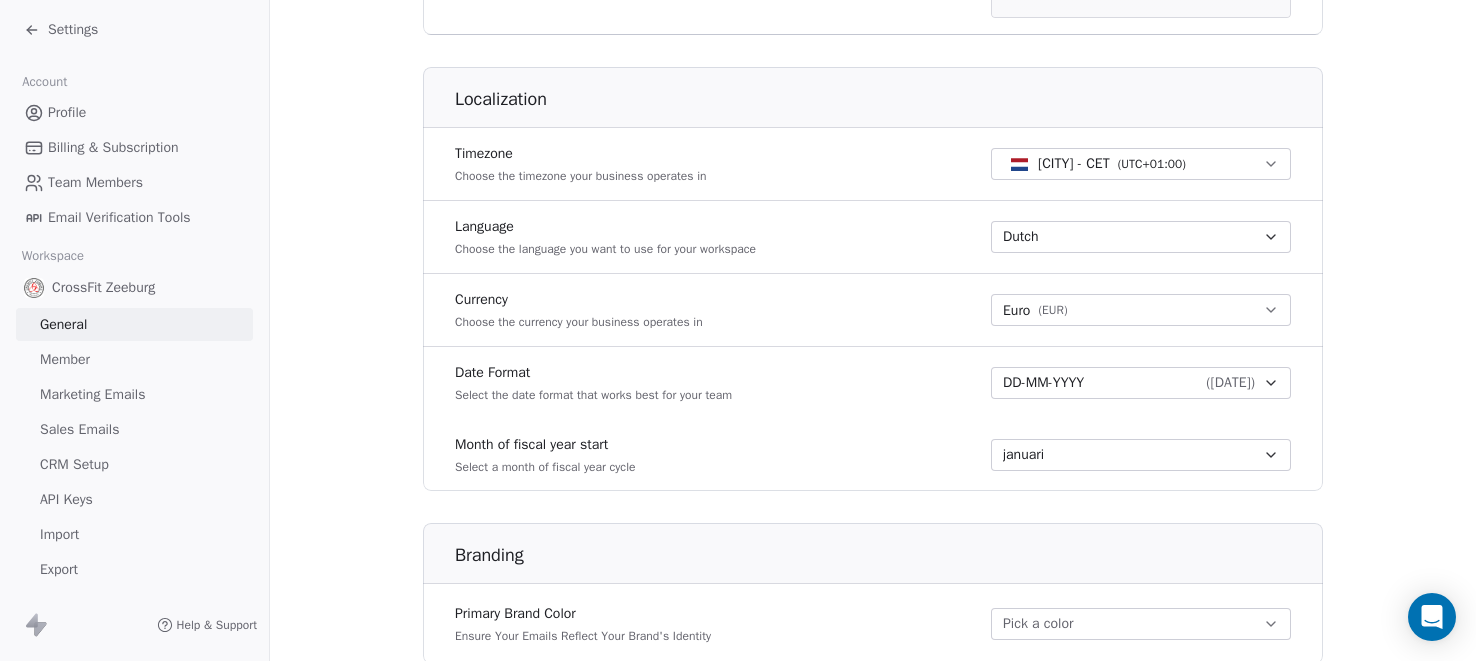click on "API Keys" at bounding box center (66, 499) 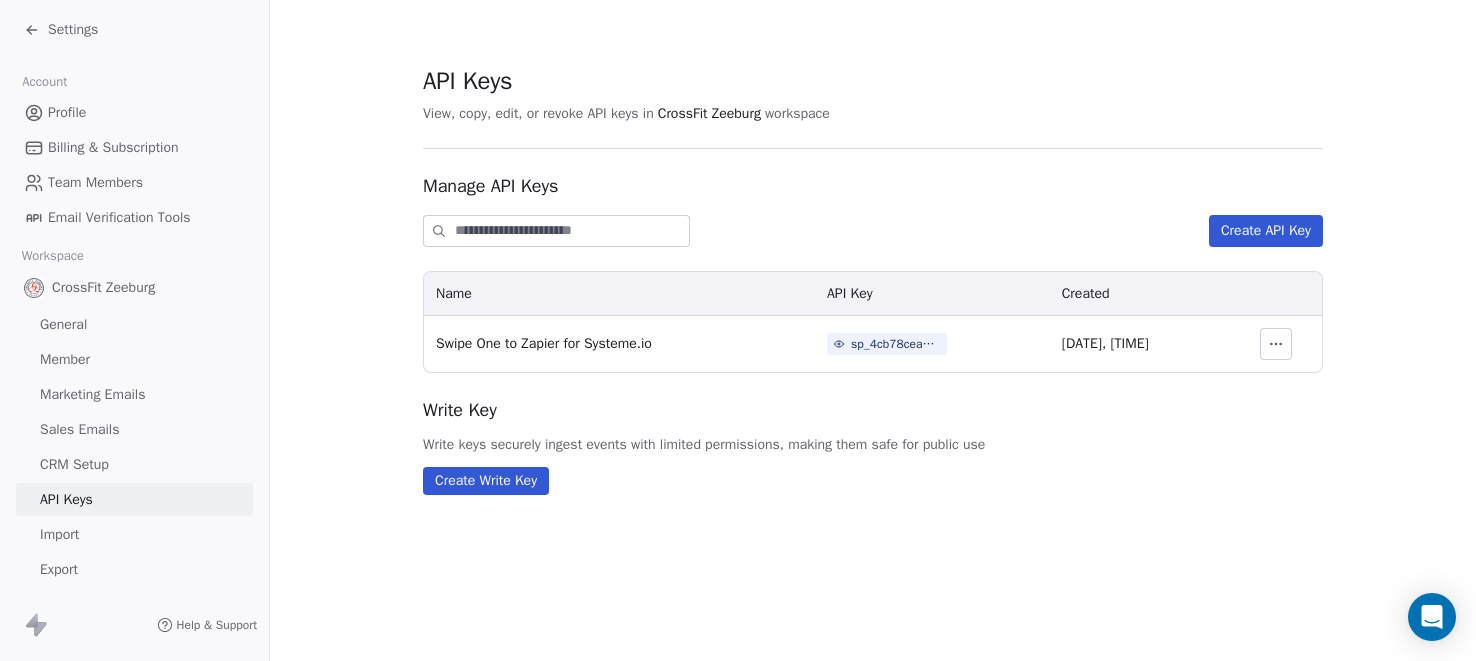click on "Import" at bounding box center [134, 534] 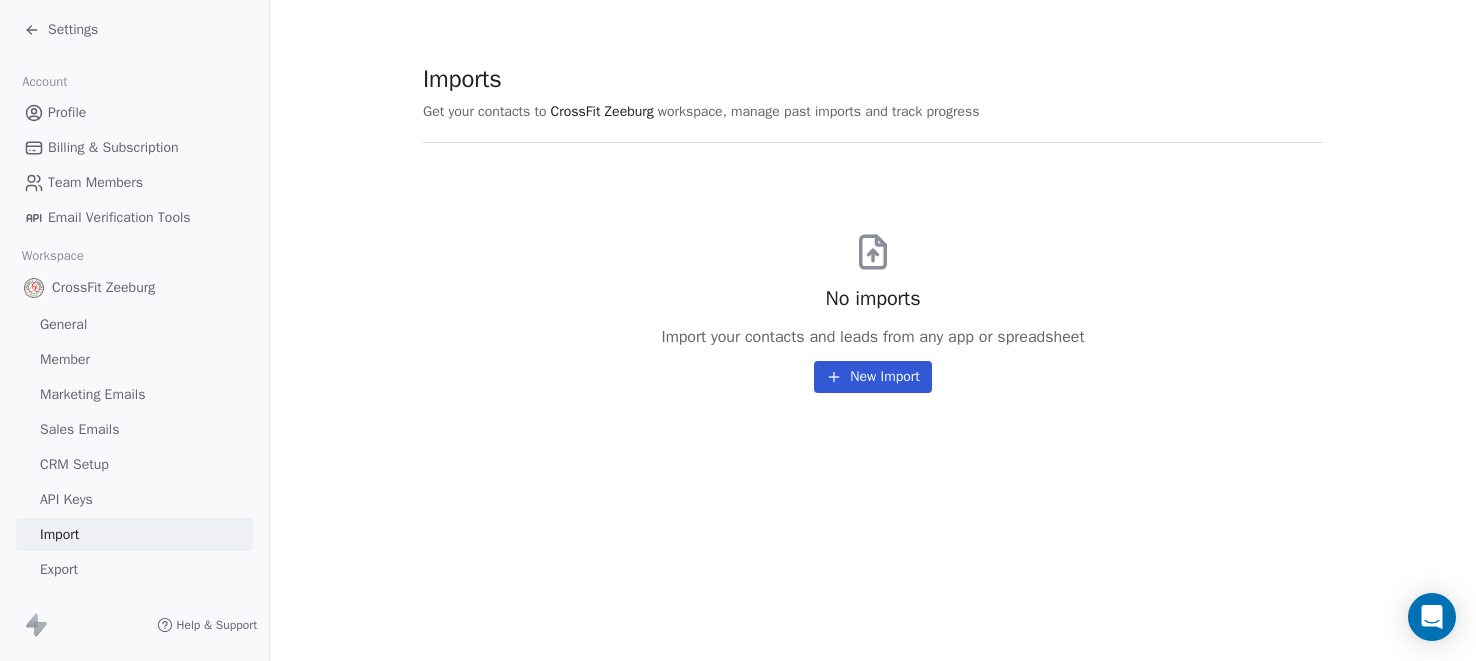 click on "Export" at bounding box center (59, 569) 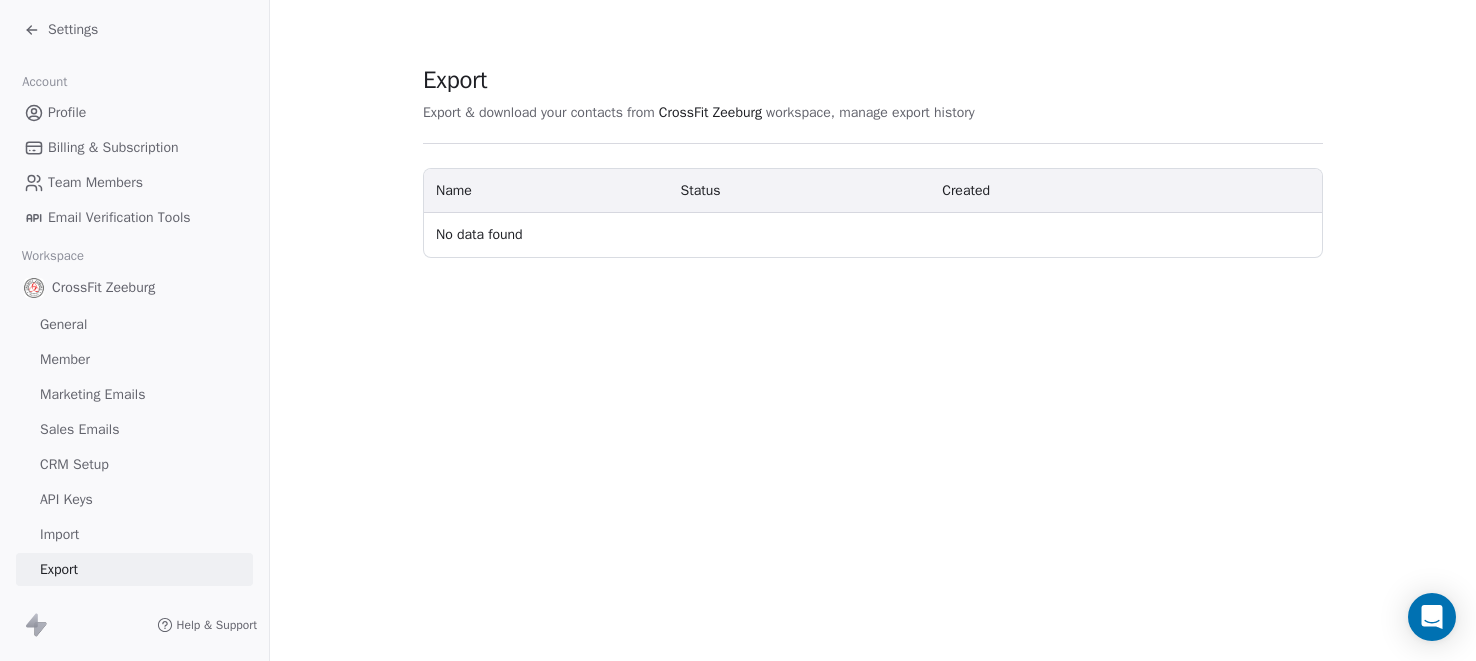 click on "API Keys" at bounding box center [66, 499] 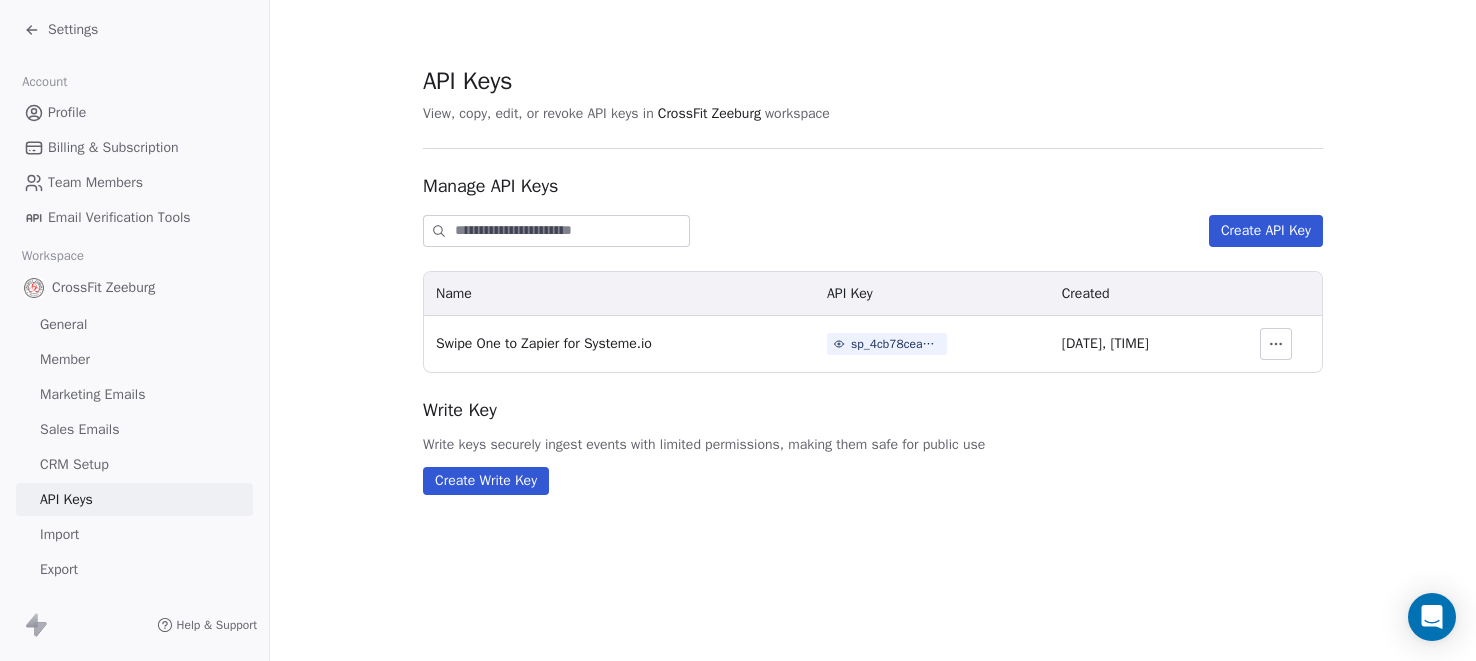 click on "CRM Setup" at bounding box center [74, 464] 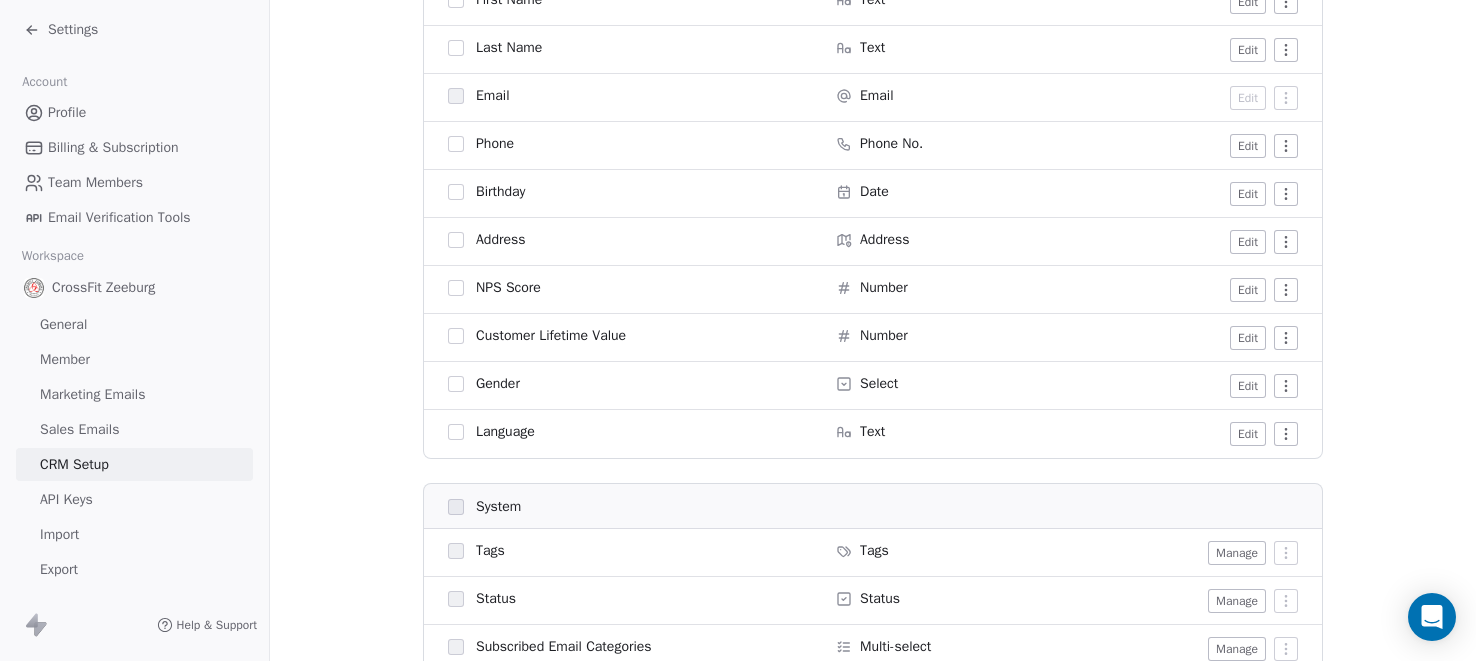 scroll, scrollTop: 461, scrollLeft: 0, axis: vertical 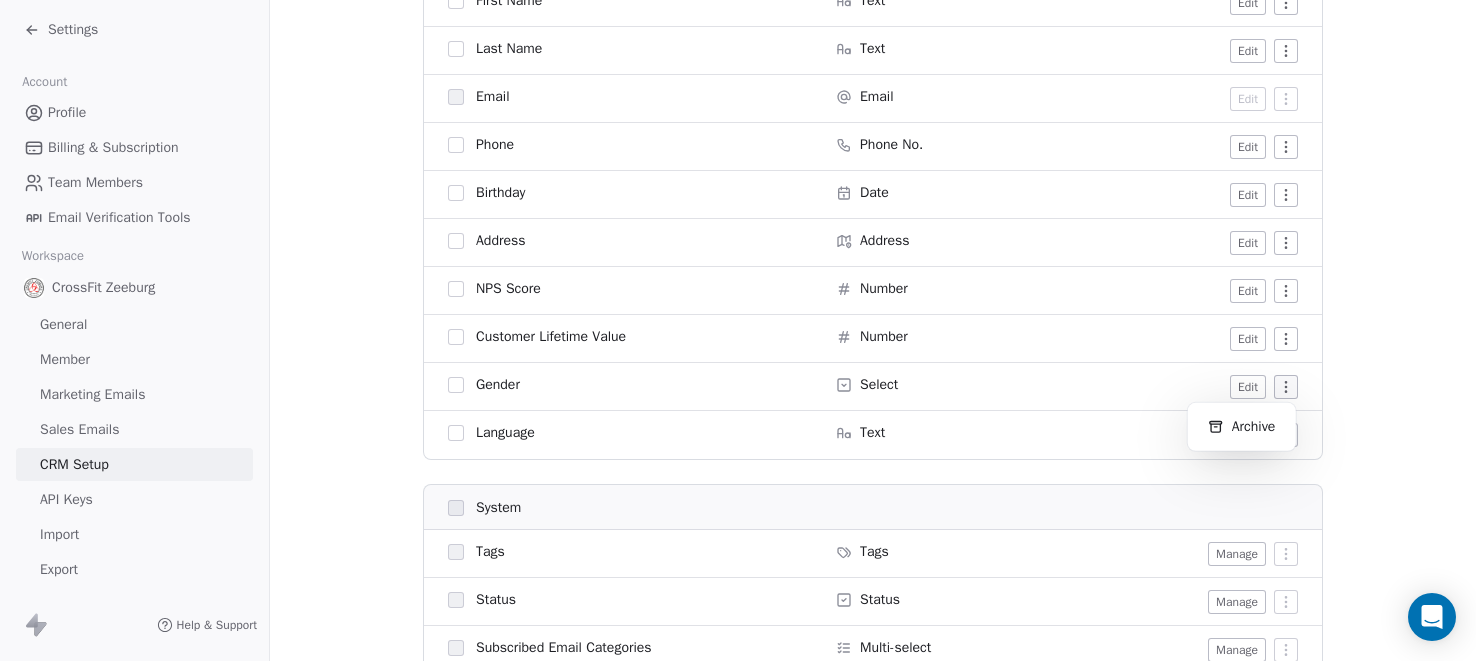 click on "Settings Account Profile Billing & Subscription Team Members Email Verification Tools Workspace CrossFit Zeeburg General Member Marketing Emails Sales Emails CRM Setup API Keys Import Export Help & Support CRM Setup Manage people properties and other relevant settings. Contact Properties Contact Properties Tags Tags Status Status Contact Properties Modify and Create contact properties Create New Property Active Active Archived Archived All General Full Name Text Edit First Name Text Edit Last Name Text Edit Email Email Edit Phone Phone No. Edit Birthday Date Edit Address Address Edit NPS Score Number Edit Customer Lifetime Value Number Edit Gender Select Edit Language Text Edit System Tags Tags Manage Status Status Manage Subscribed Email Categories Multi-select Manage Contact Source Text Edit Email Marketing Consent Select Edit Email Verification Status Select Edit Created Date Date Edit Last Activity Date Date Edit Marketing Contact Status Select Edit Date Edit" at bounding box center [738, 330] 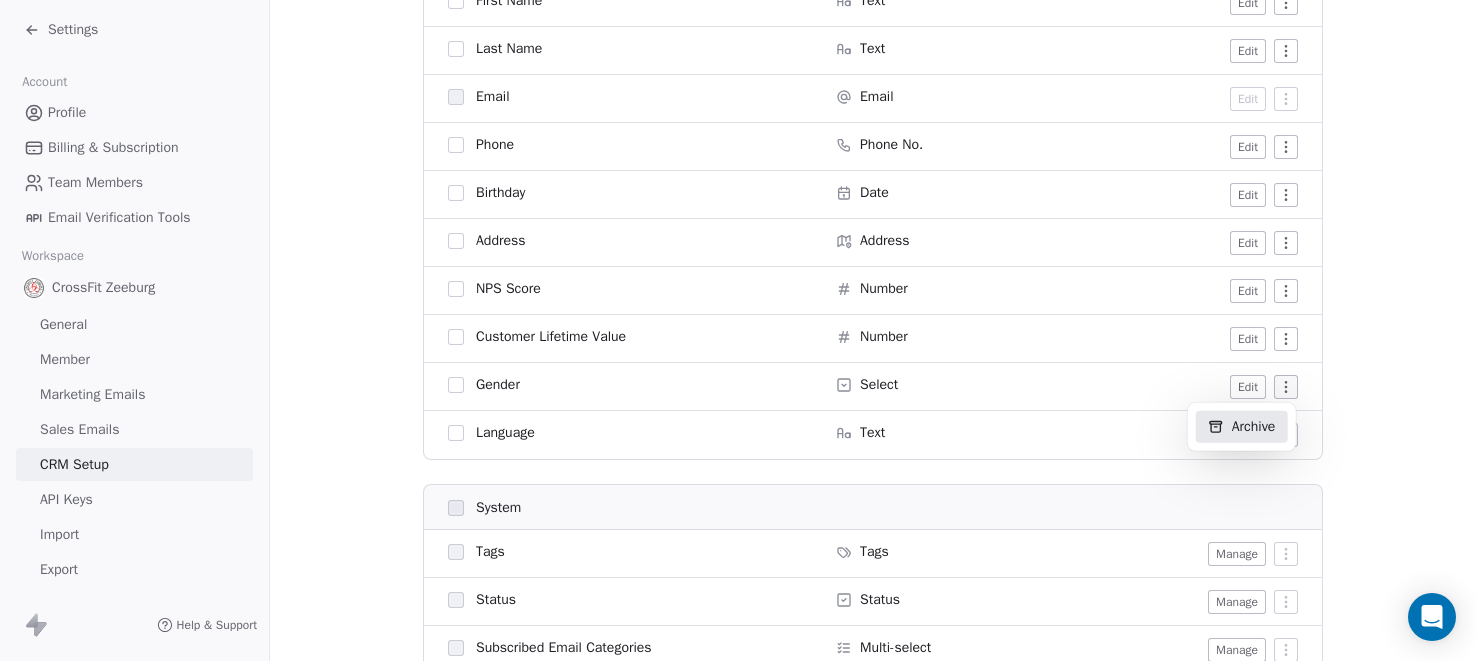 click on "Archive" at bounding box center [1242, 427] 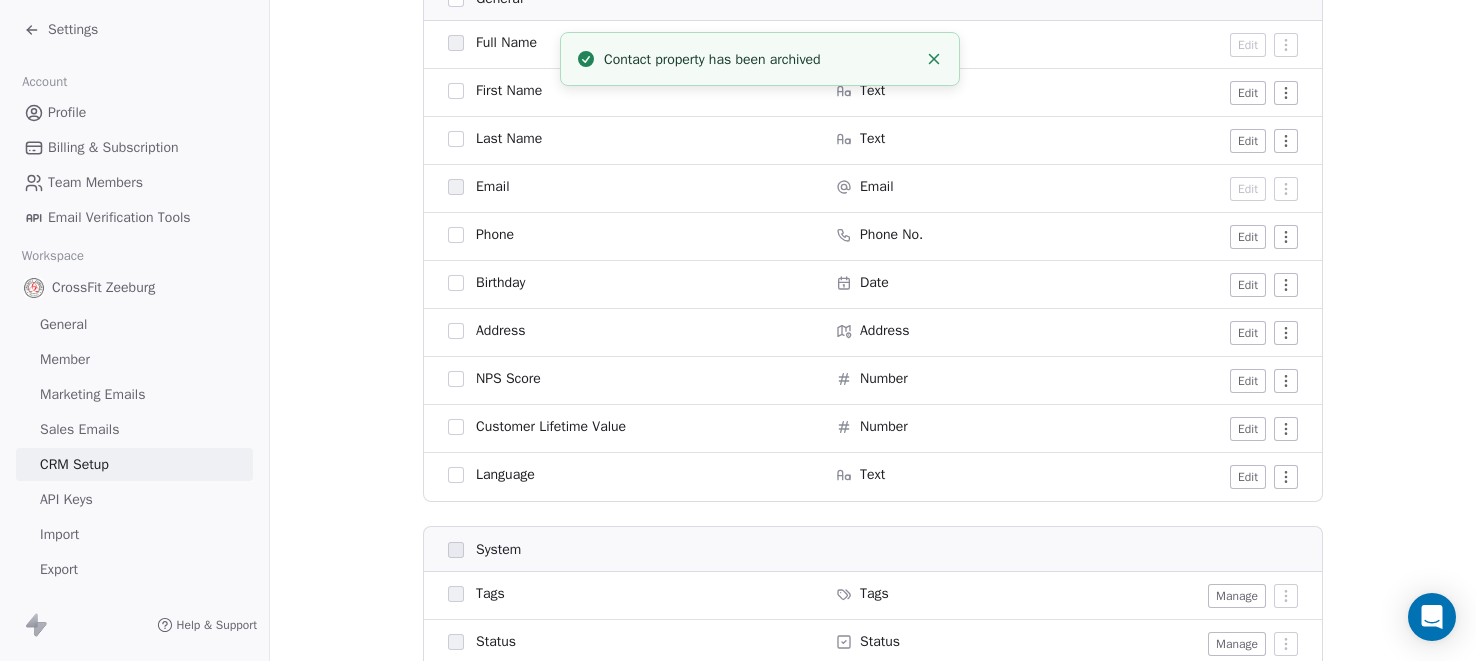 scroll, scrollTop: 365, scrollLeft: 0, axis: vertical 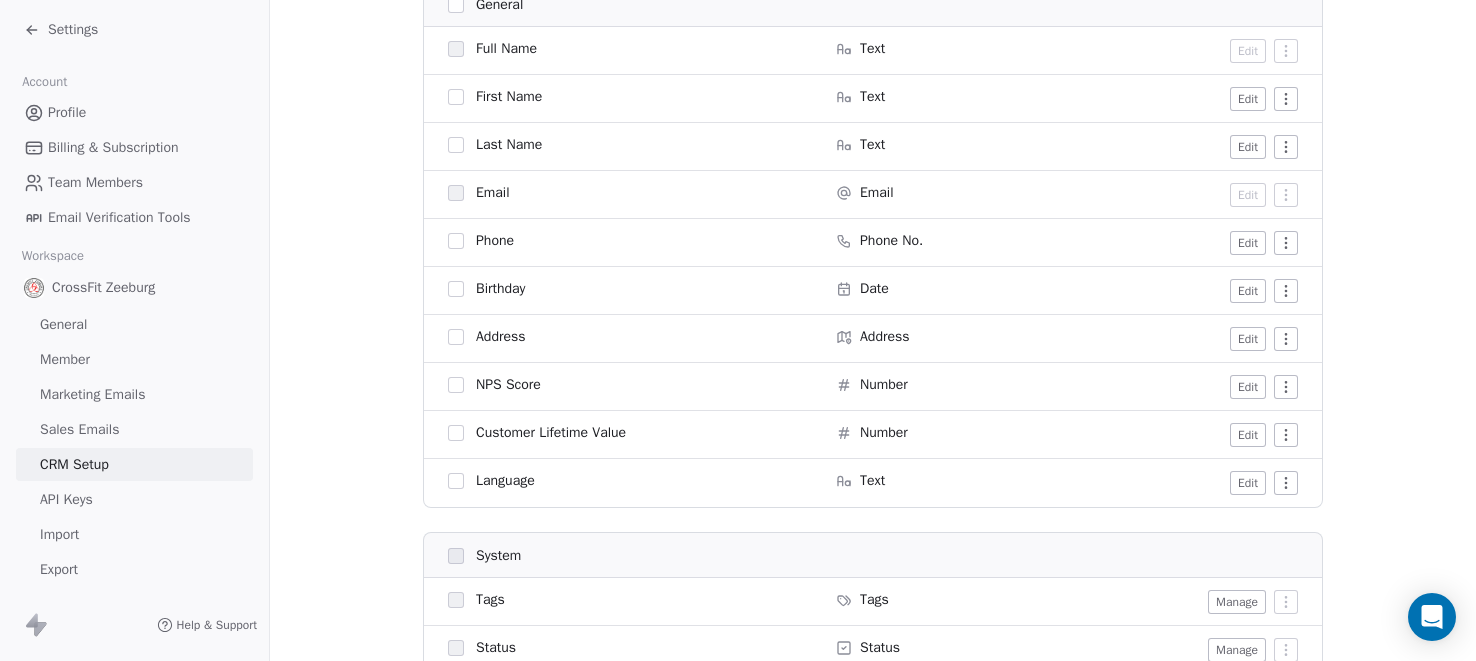 click on "General" at bounding box center [63, 324] 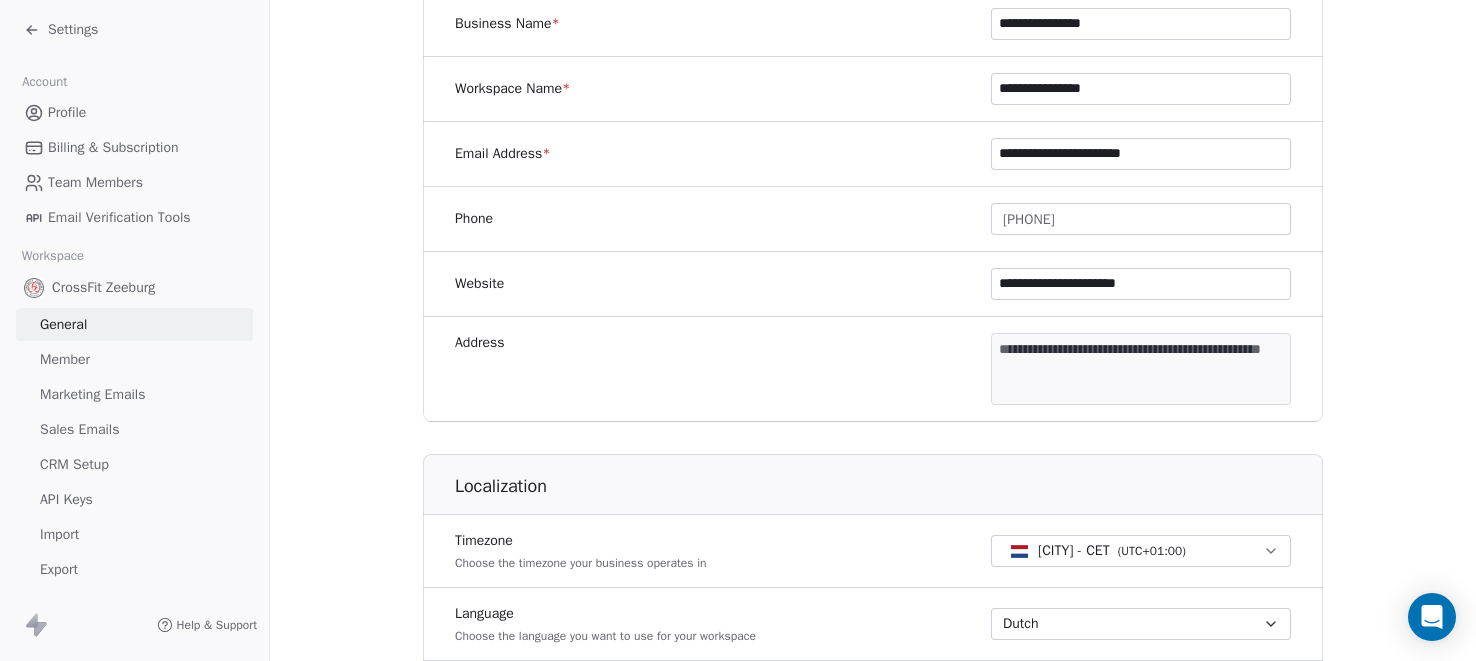 scroll, scrollTop: 0, scrollLeft: 0, axis: both 